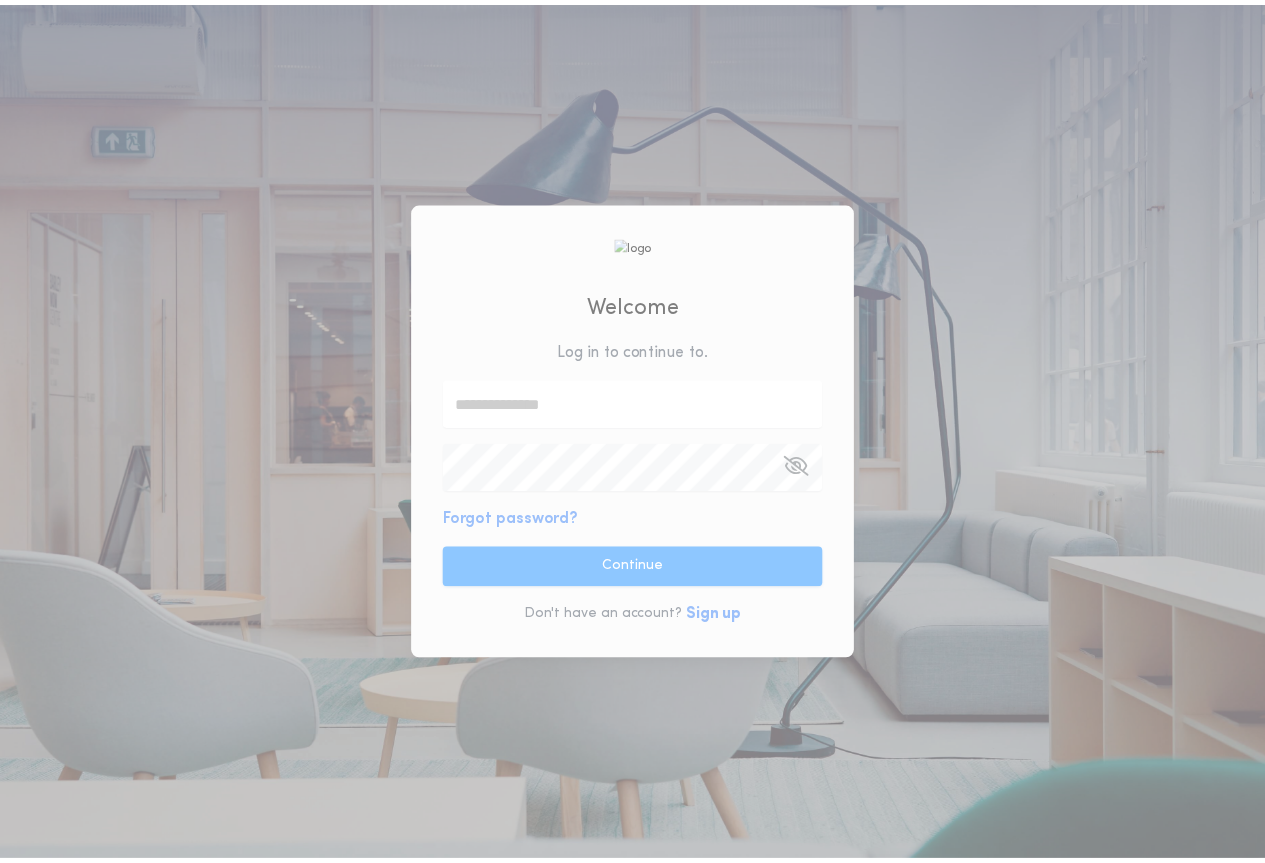 scroll, scrollTop: 0, scrollLeft: 0, axis: both 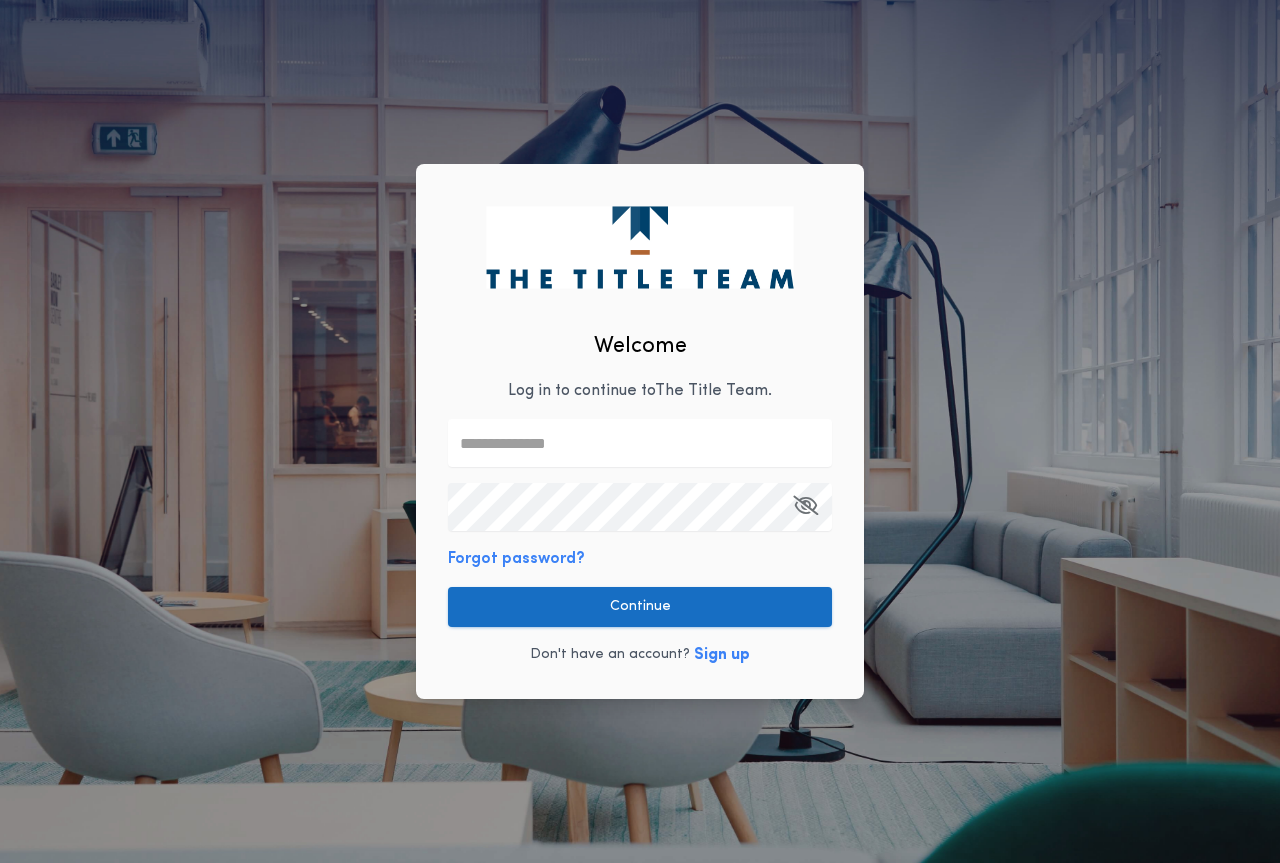 type on "**********" 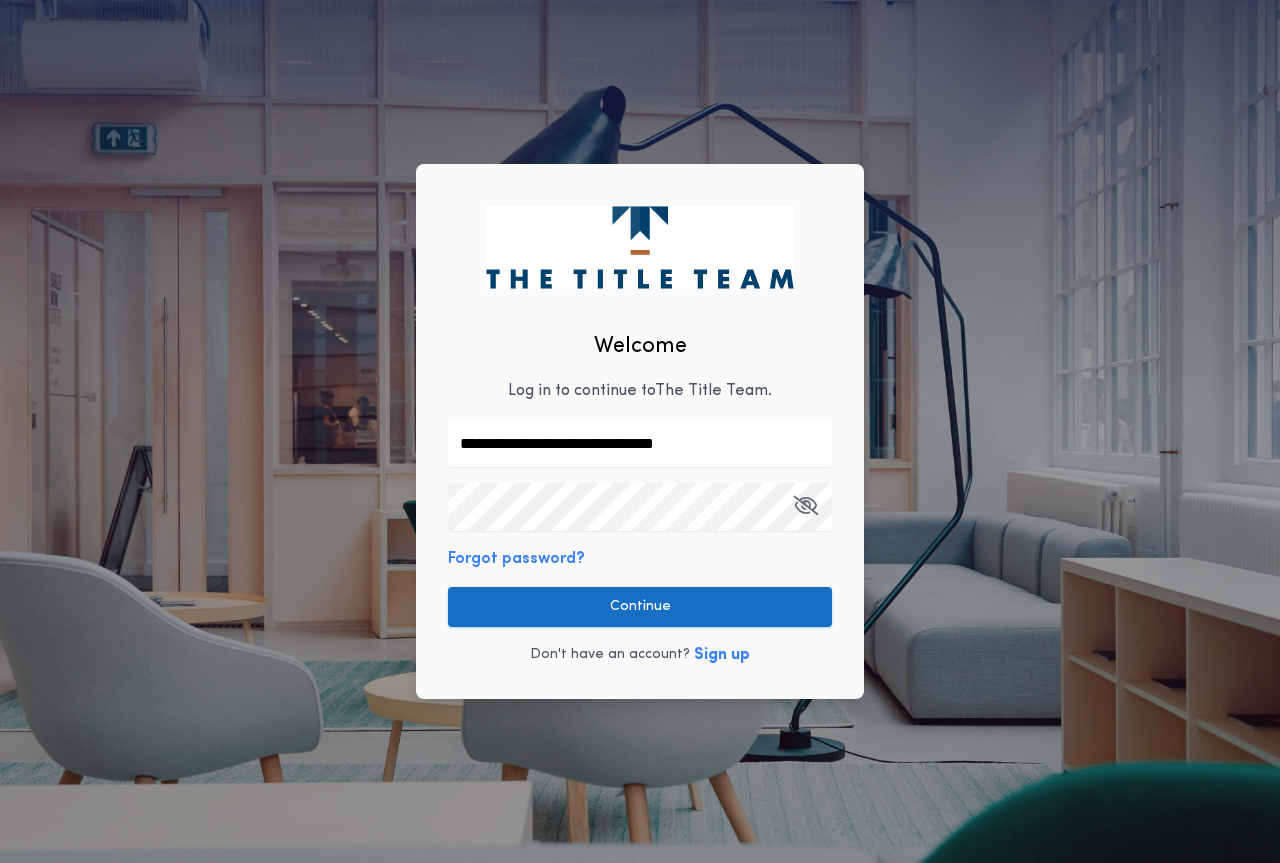 click on "Continue" at bounding box center [640, 607] 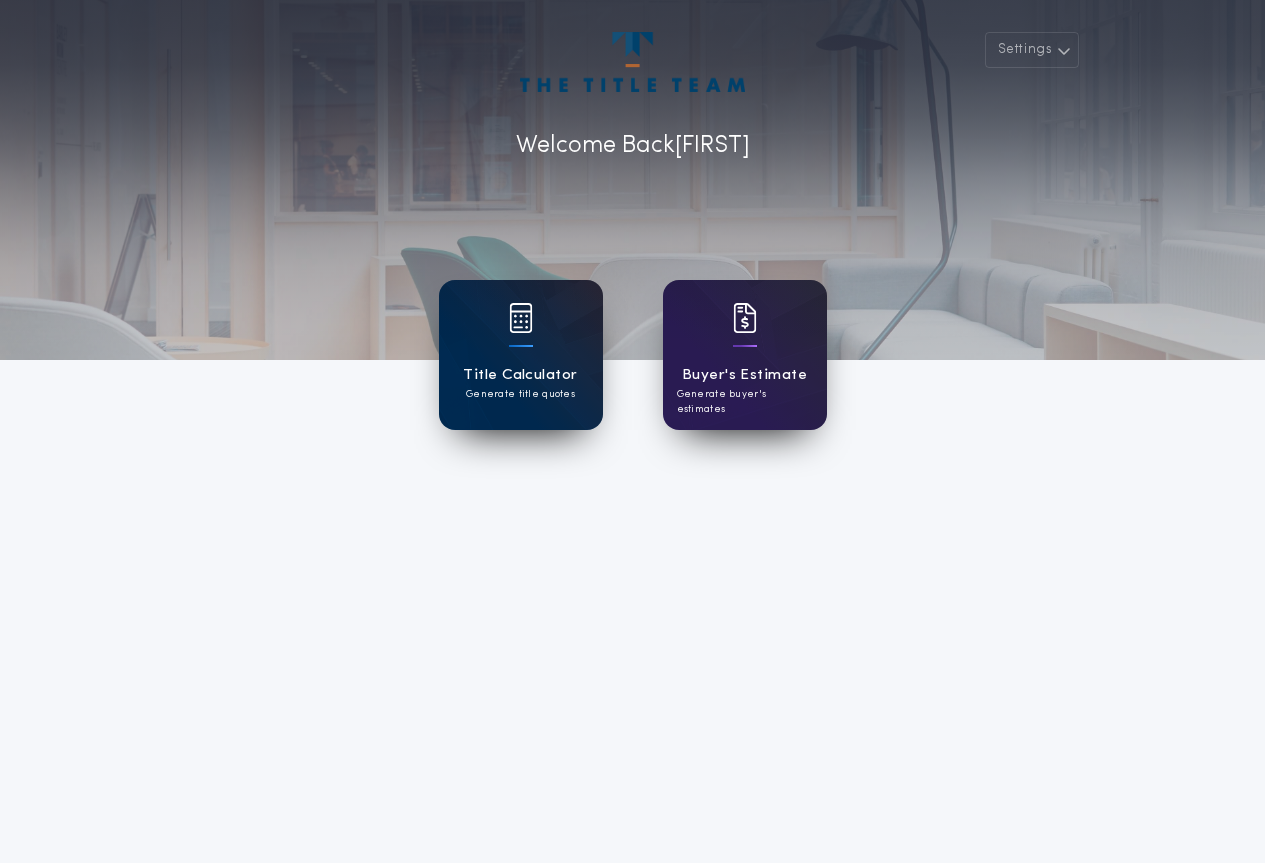 click on "Title Calculator" at bounding box center (520, 375) 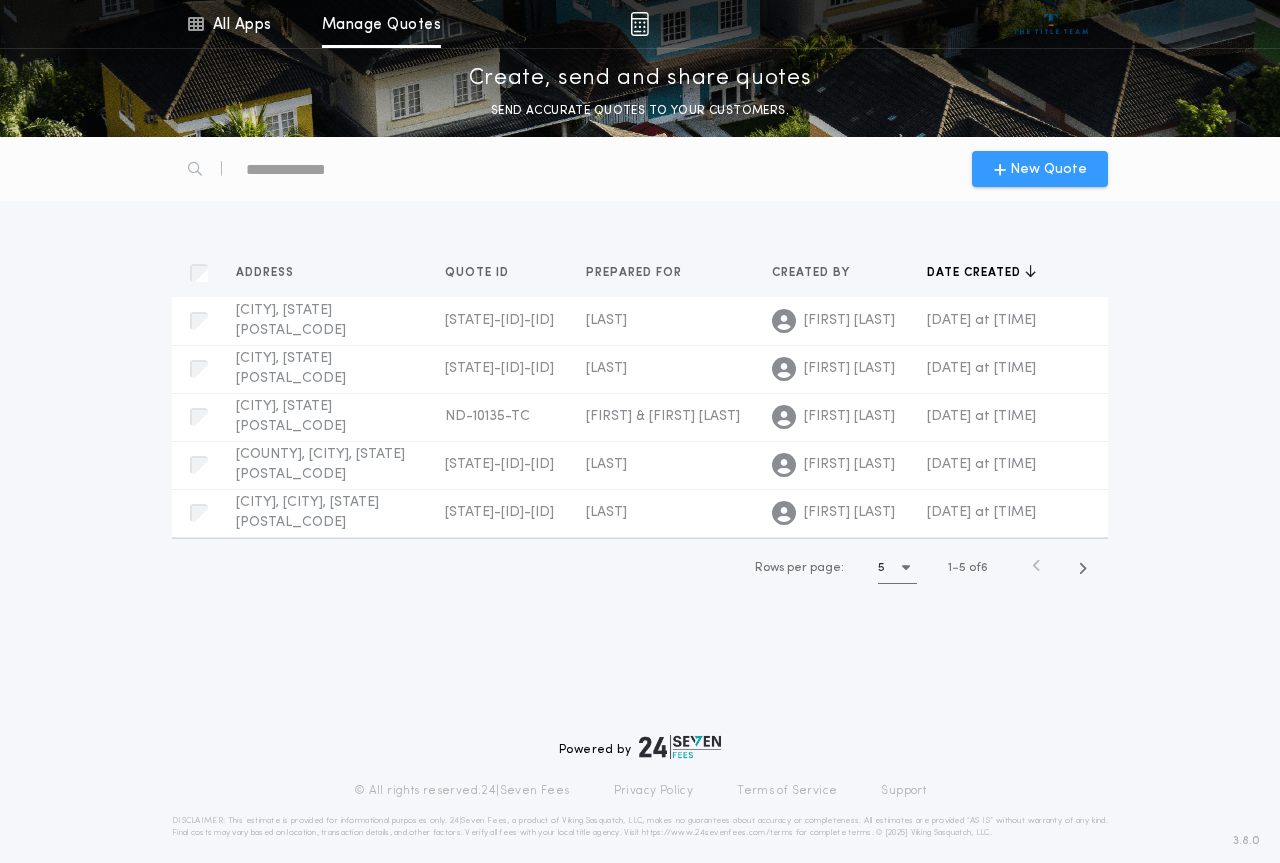 click on "New Quote" at bounding box center (1048, 169) 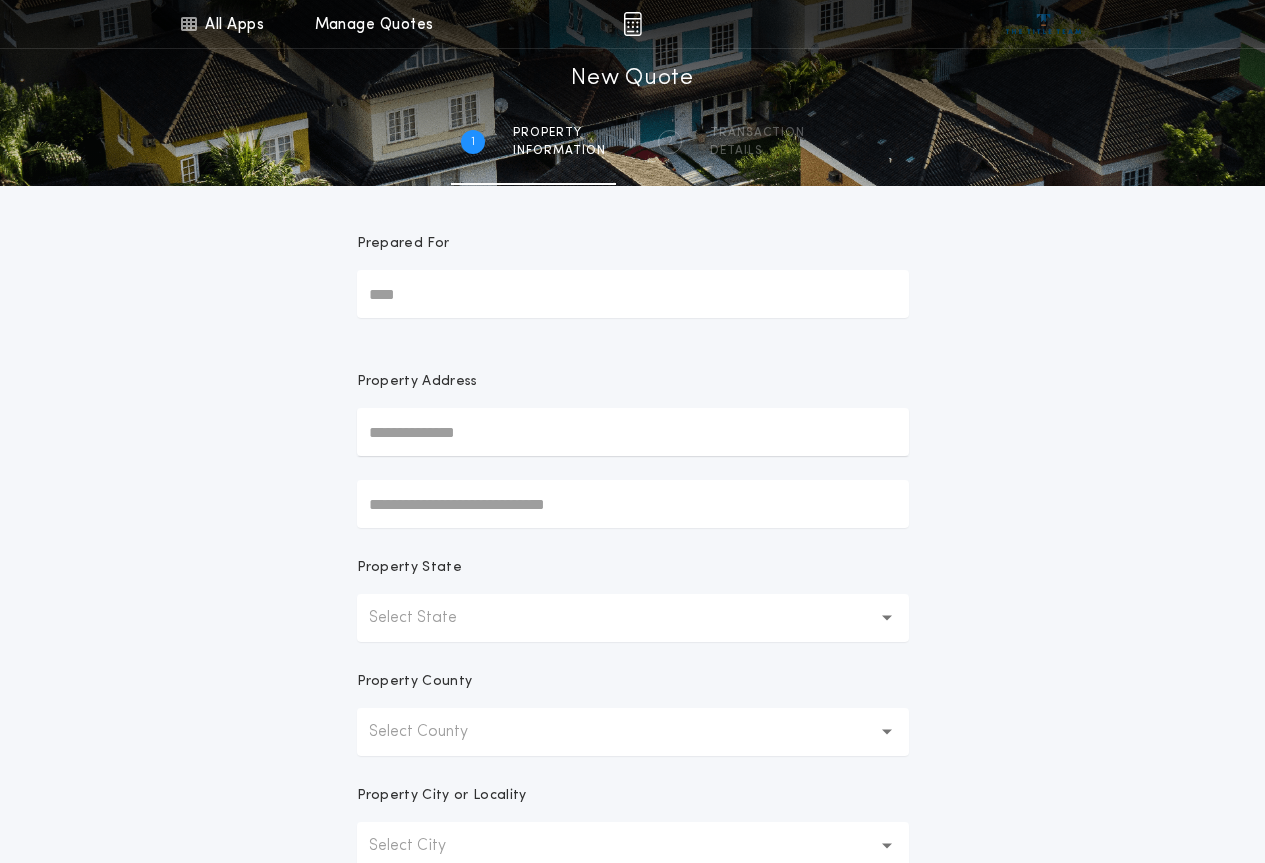 click on "Prepared For" at bounding box center (633, 294) 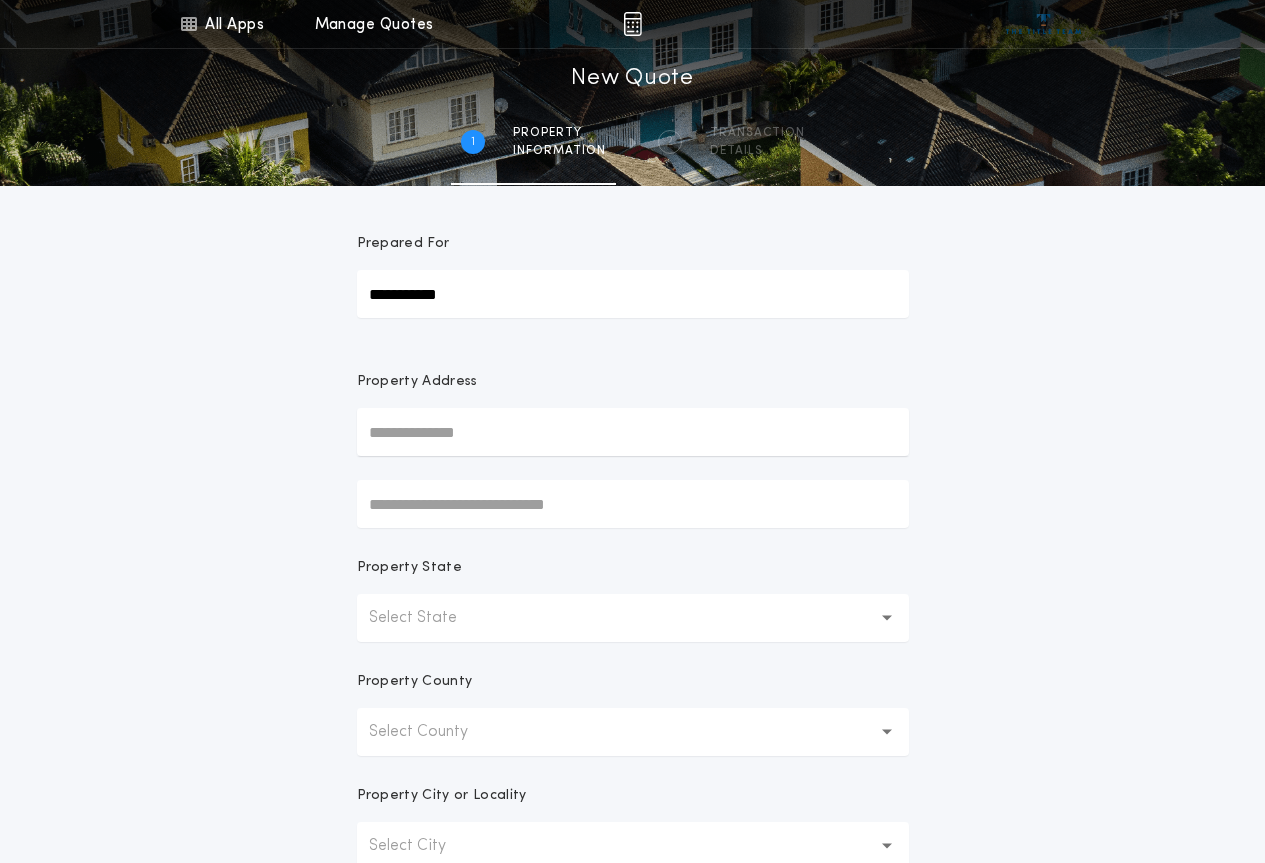 type on "**********" 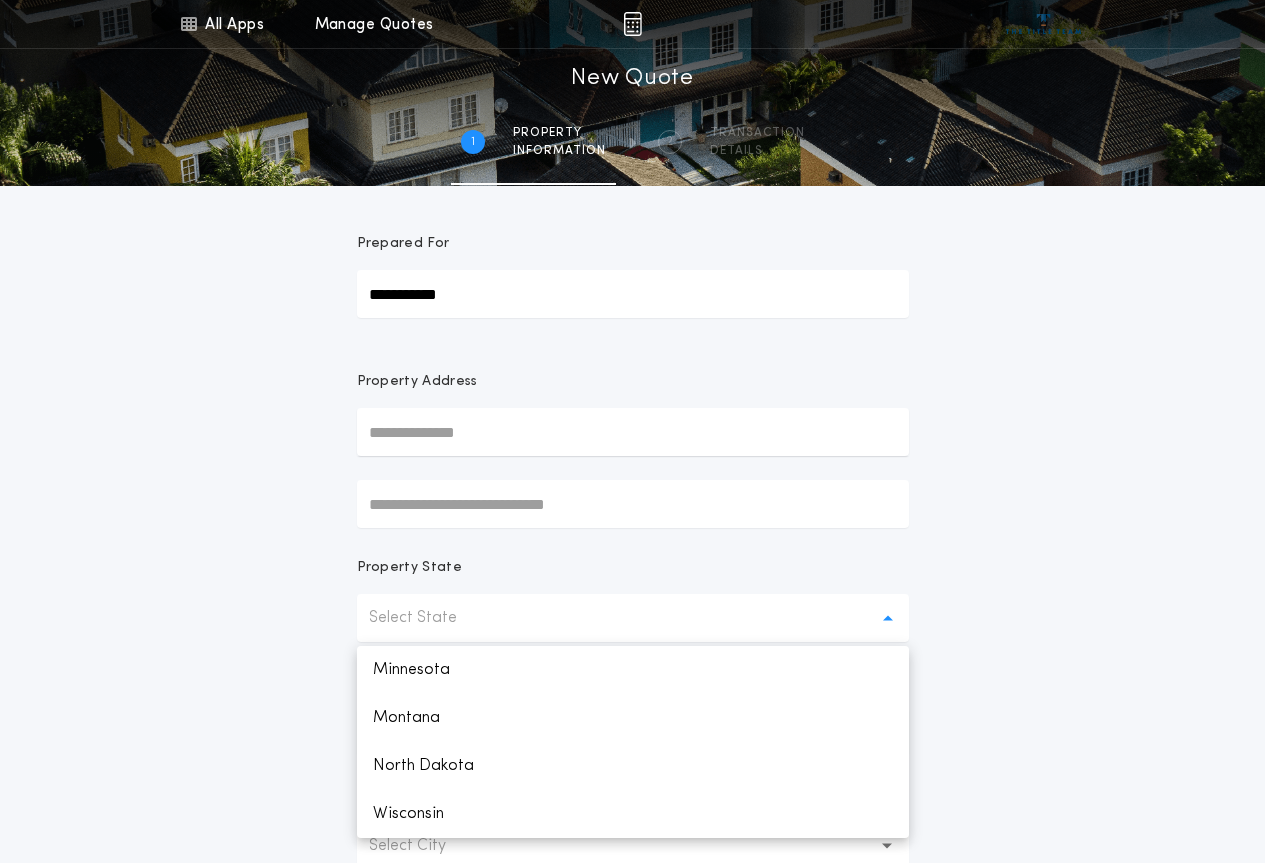 scroll, scrollTop: 100, scrollLeft: 0, axis: vertical 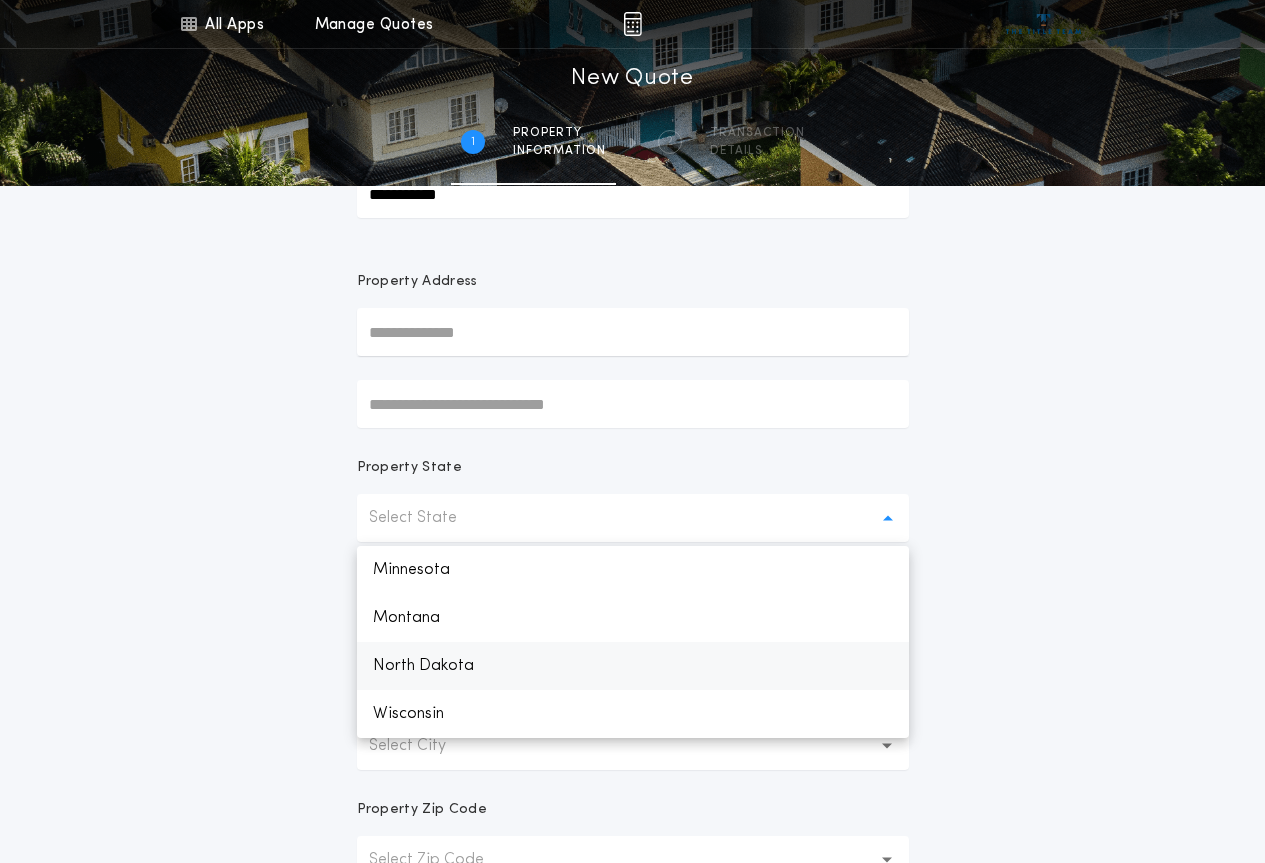 click on "North Dakota" at bounding box center (633, 666) 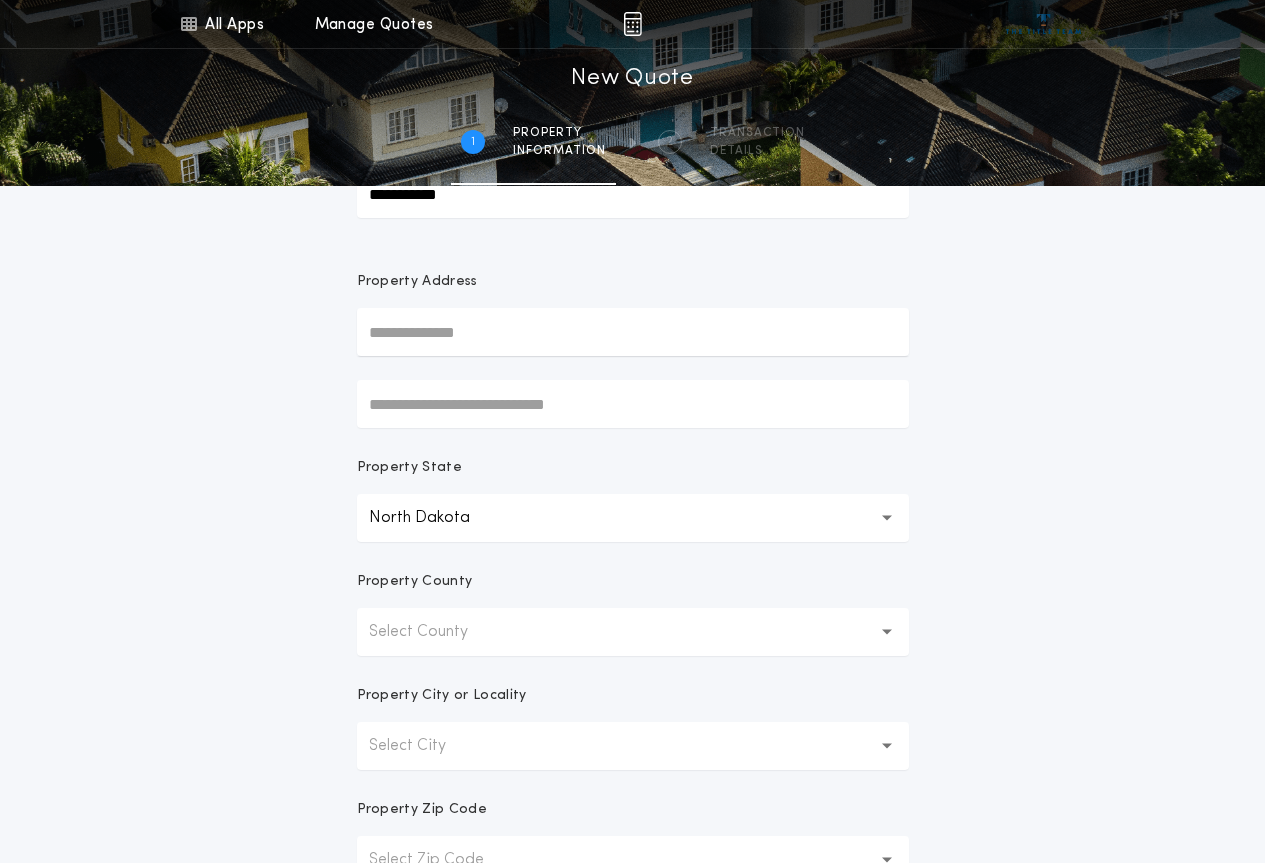 click on "Select County" at bounding box center [633, 632] 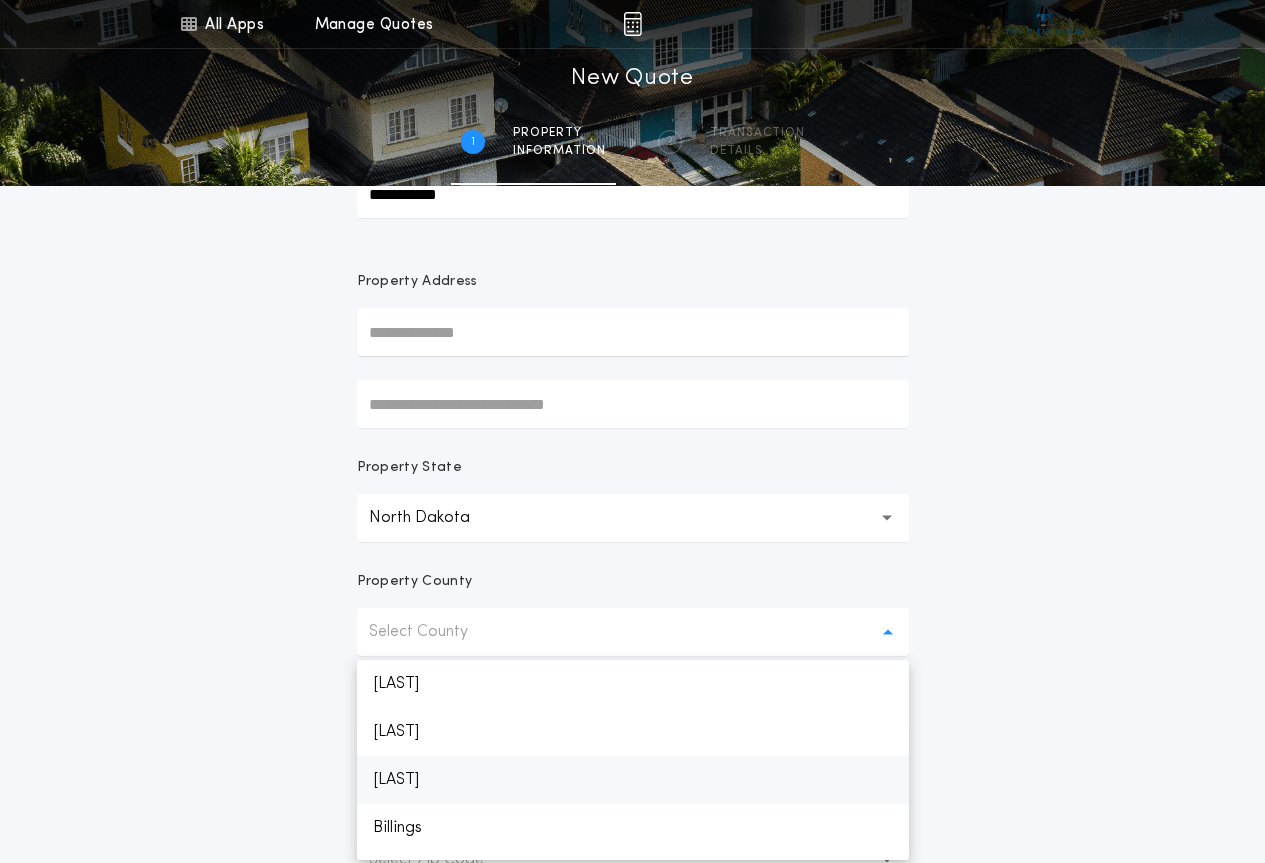 scroll, scrollTop: 100, scrollLeft: 0, axis: vertical 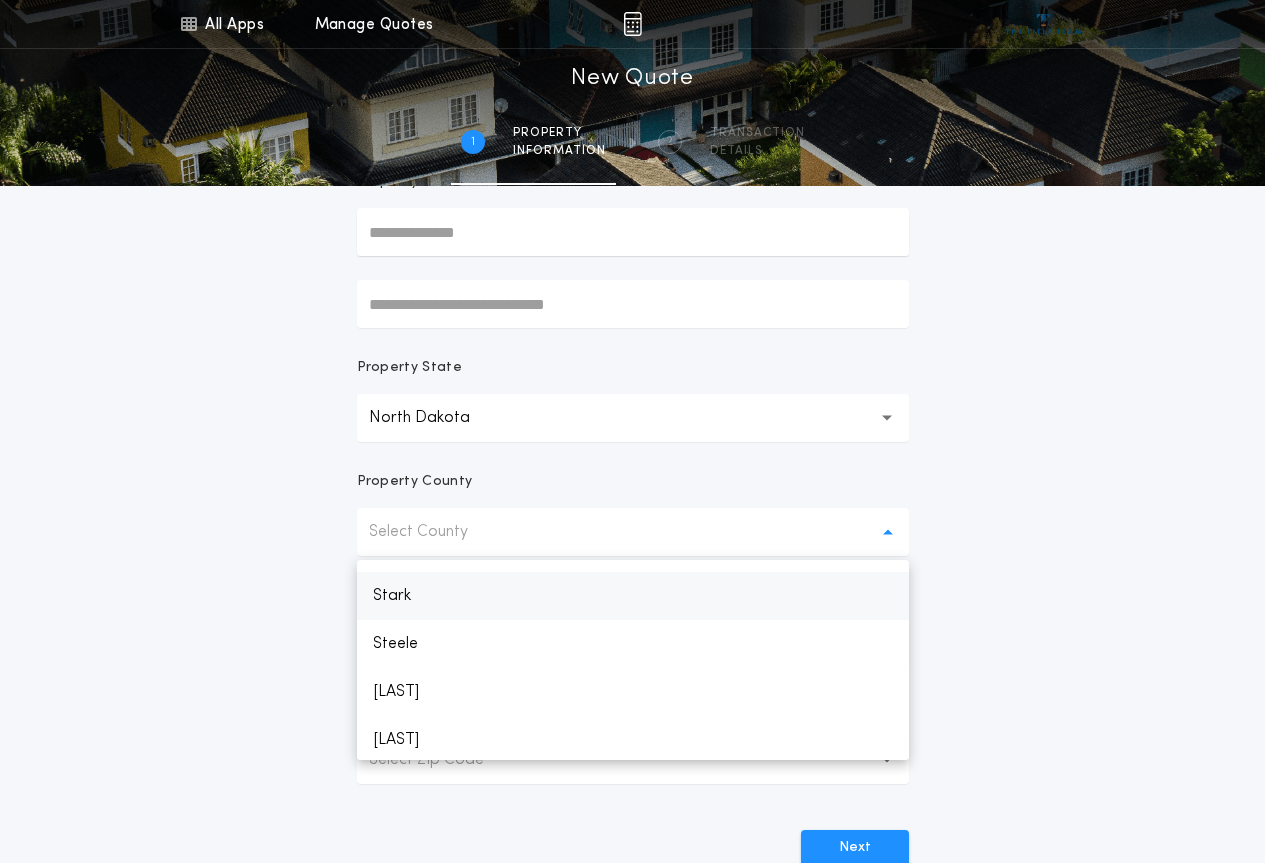 click on "Stark" at bounding box center [633, 596] 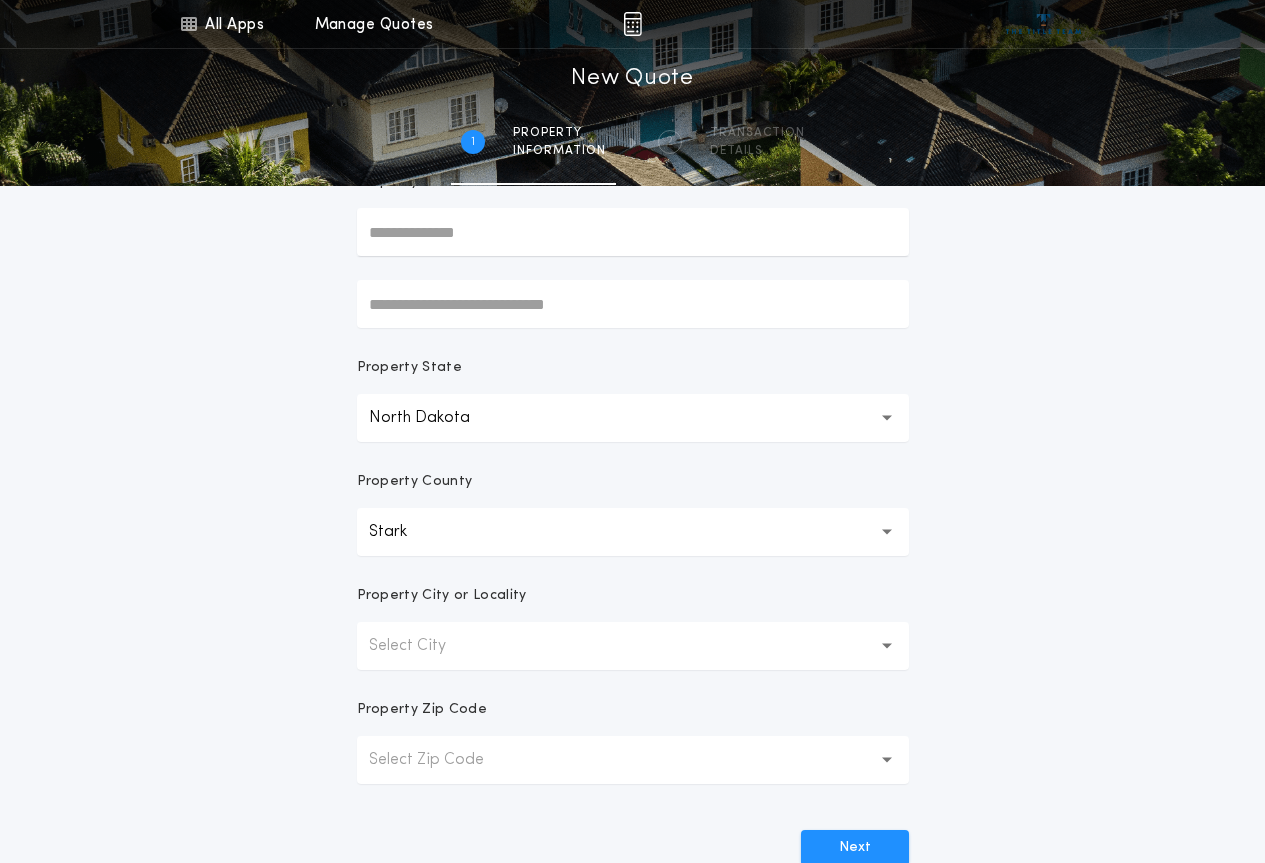 click on "Select City" at bounding box center (633, 646) 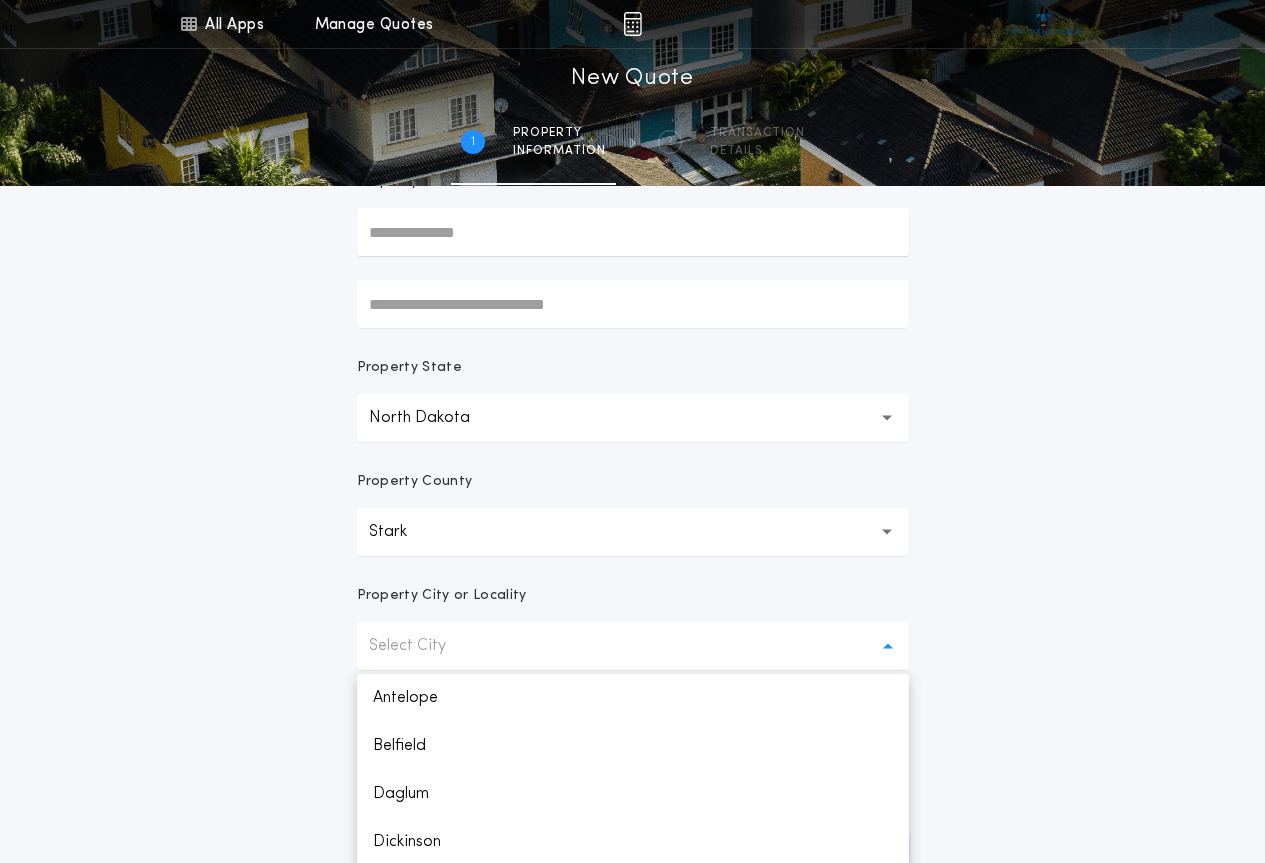 scroll, scrollTop: 300, scrollLeft: 0, axis: vertical 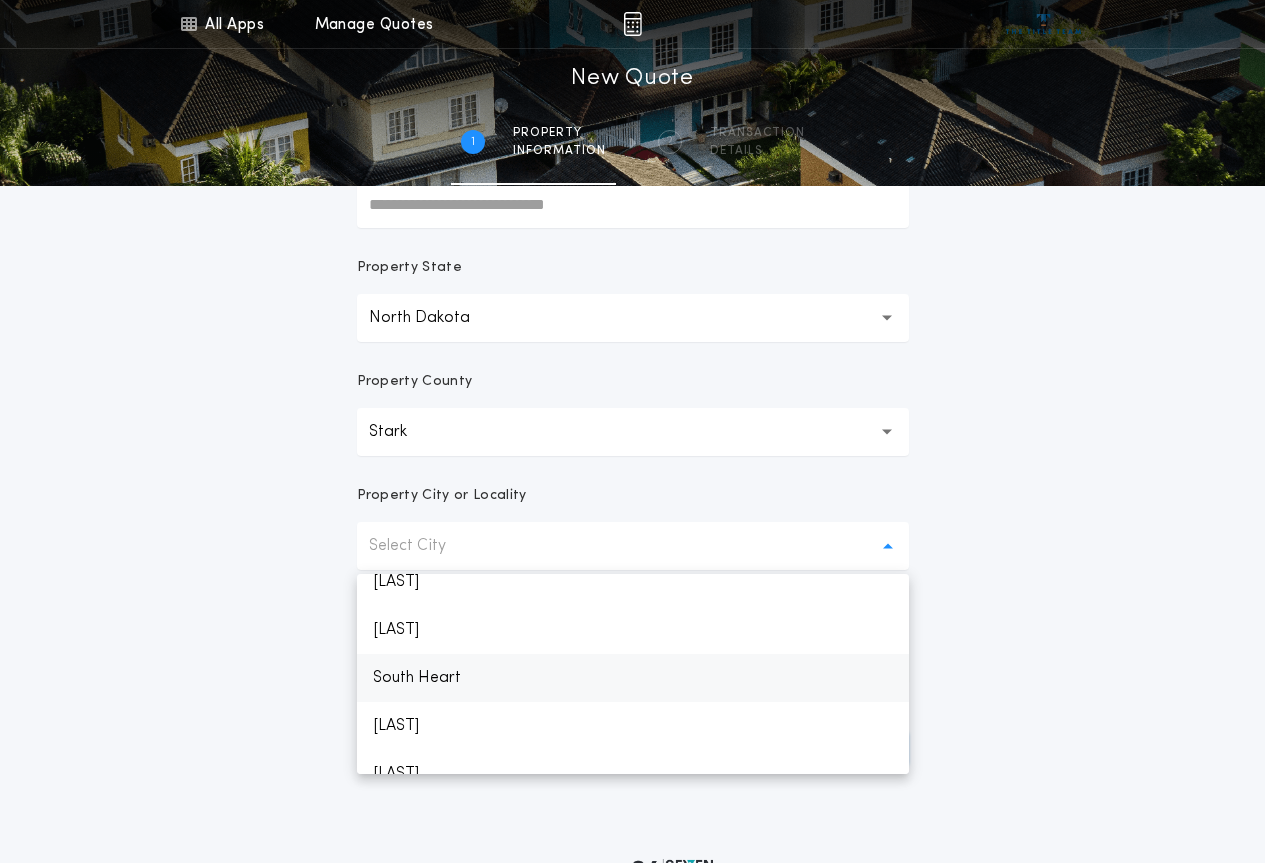 click on "South Heart" at bounding box center (633, 678) 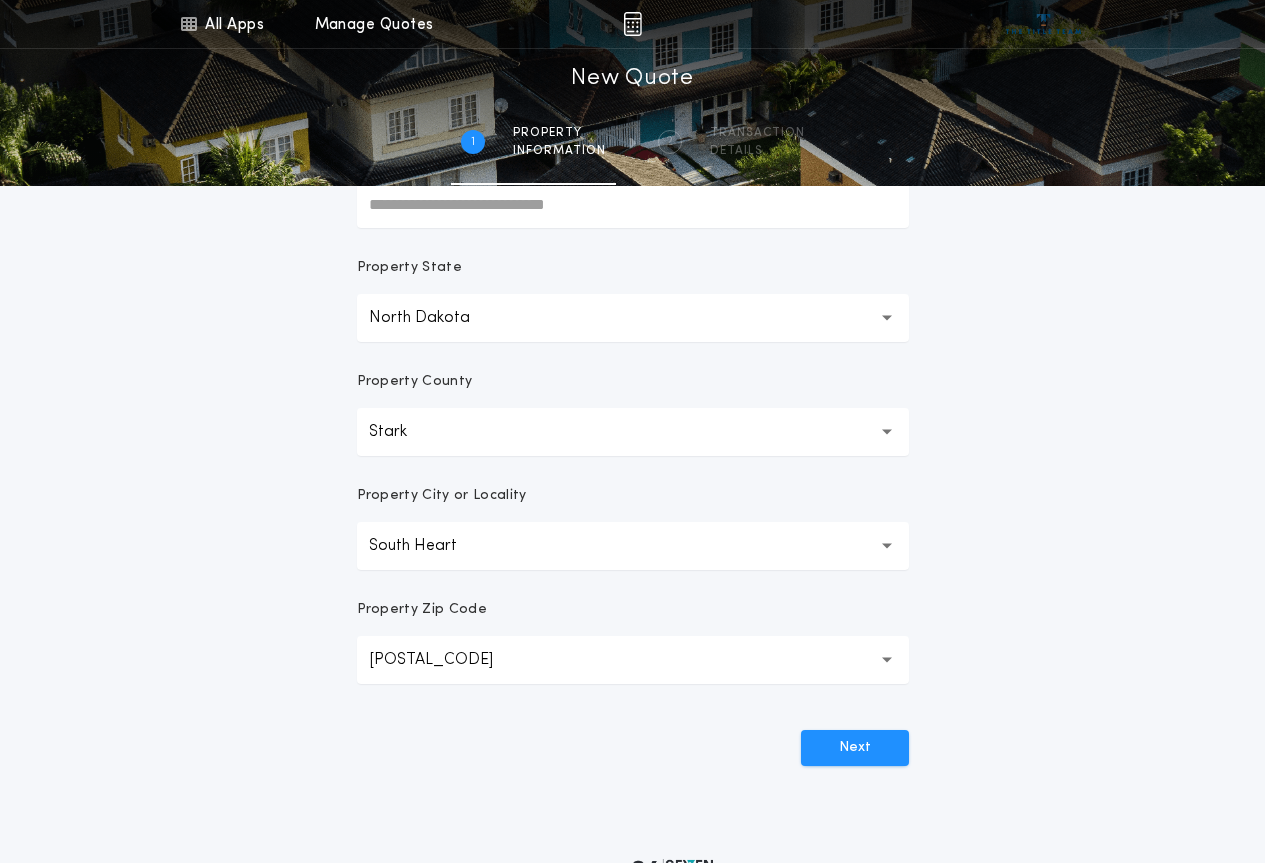 click on "[POSTAL_CODE] *****" at bounding box center [633, 660] 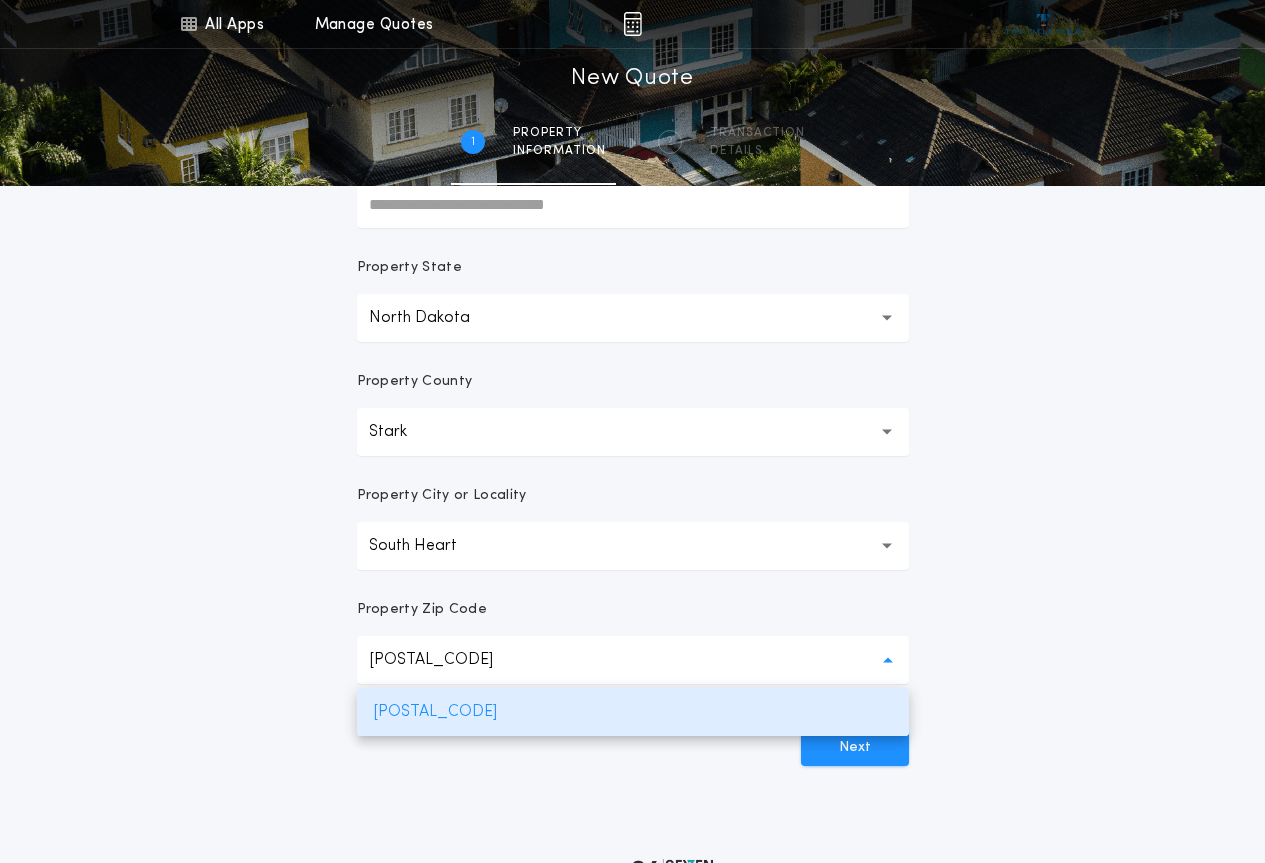 click on "[POSTAL_CODE] *****" at bounding box center (633, 660) 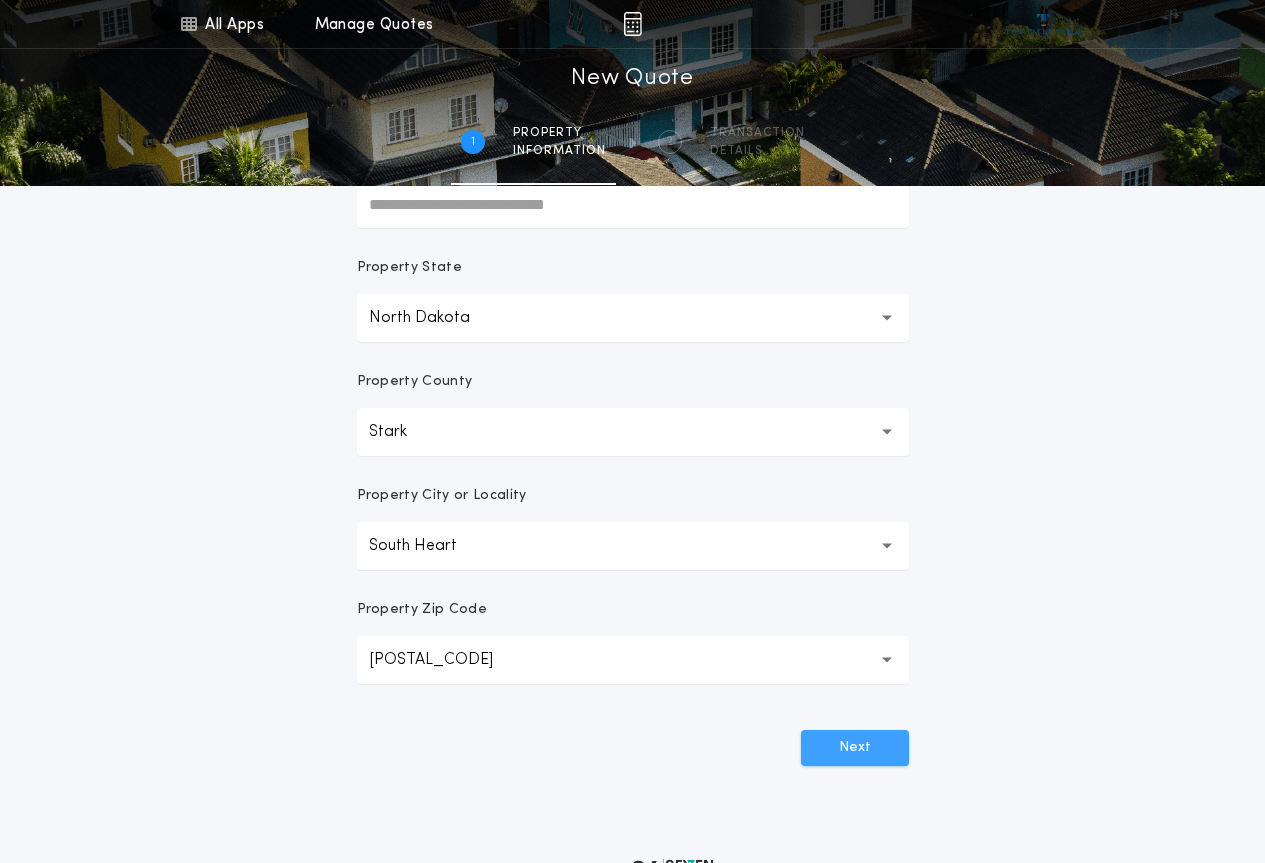 click on "Next" at bounding box center [855, 748] 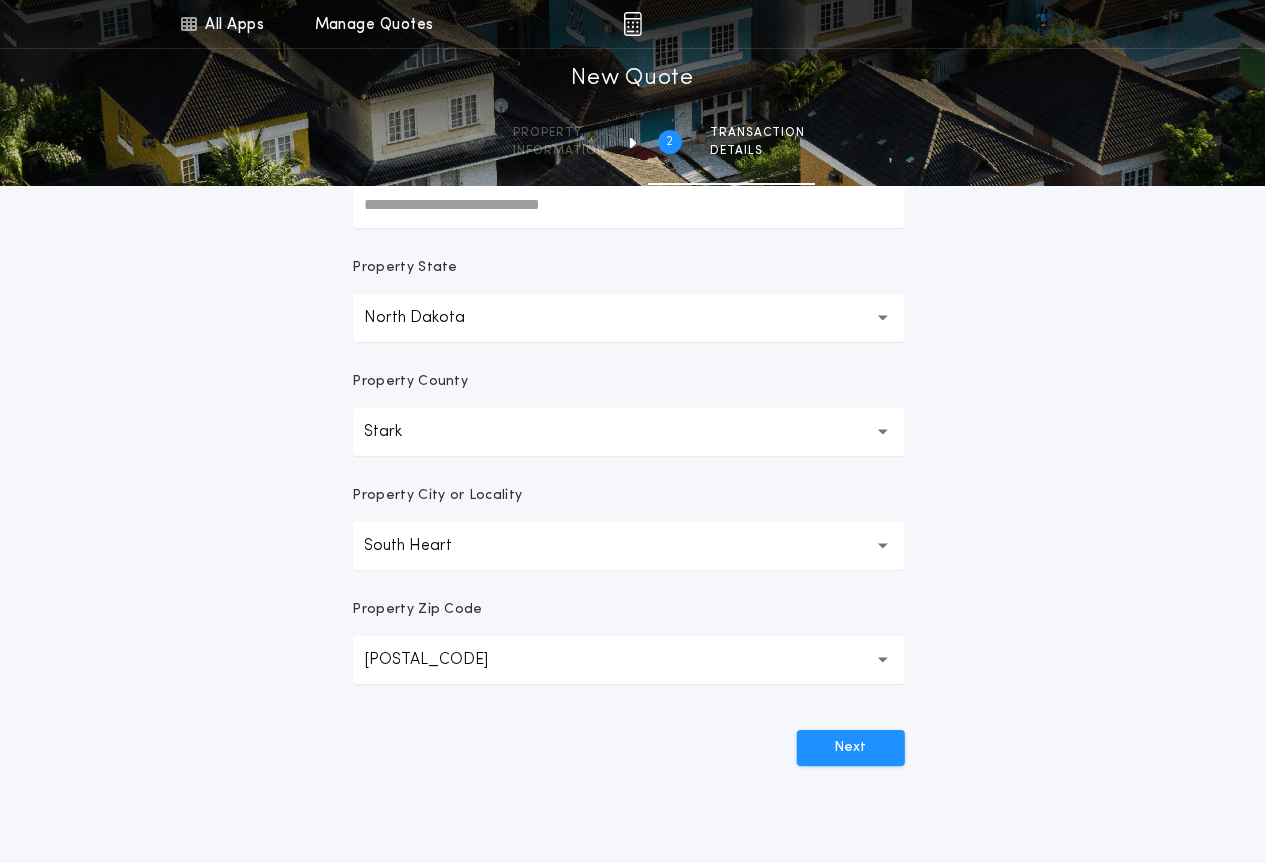 scroll, scrollTop: 0, scrollLeft: 0, axis: both 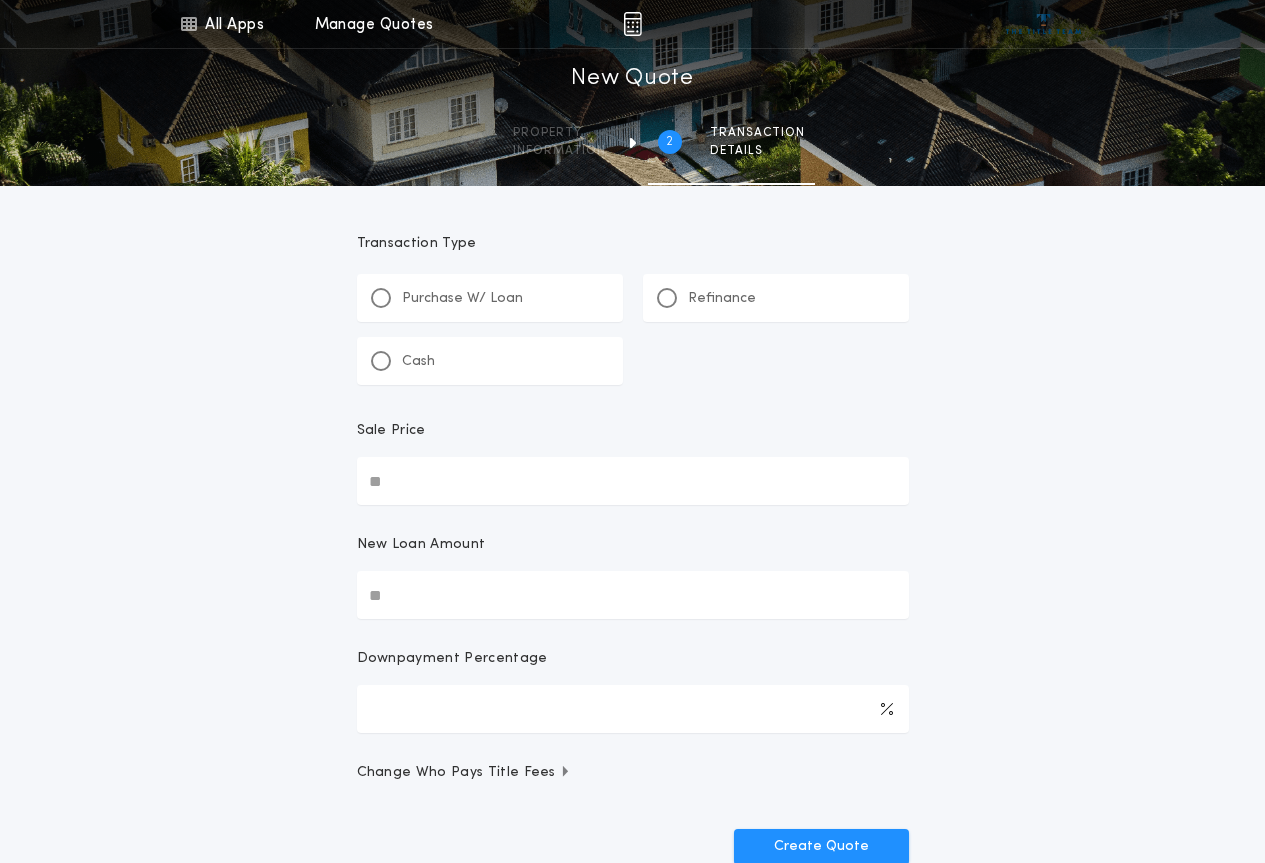 click on "Purchase W/ Loan" at bounding box center [462, 299] 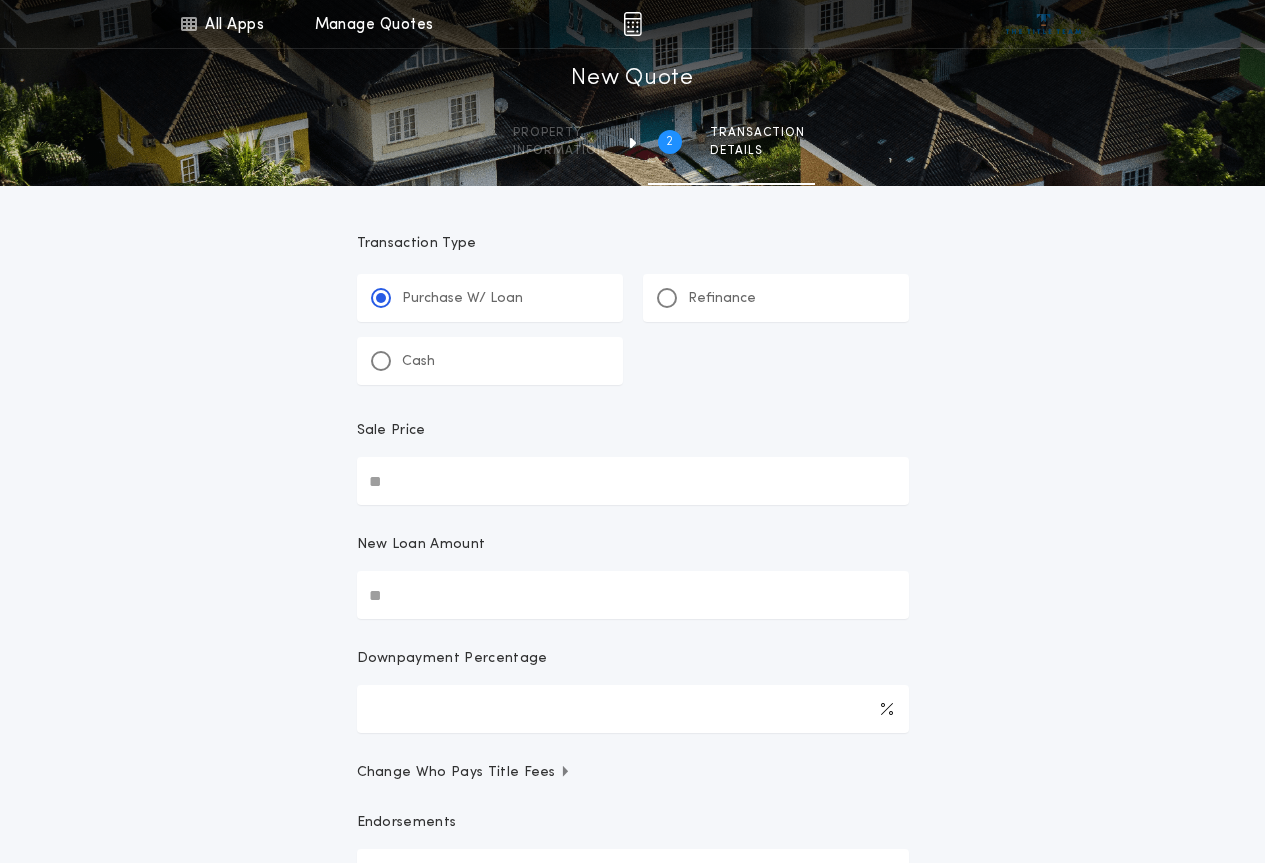 click on "Sale Price" at bounding box center (633, 481) 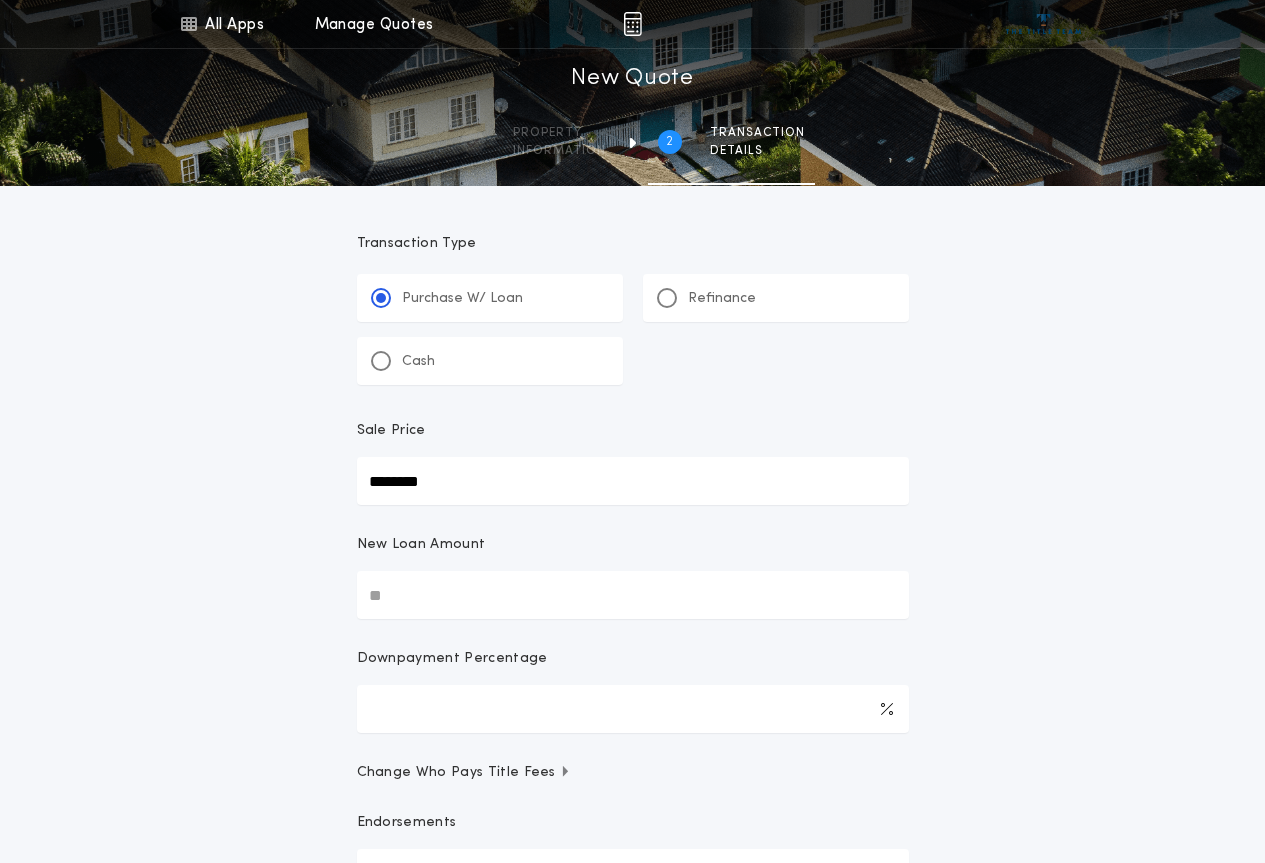 type on "********" 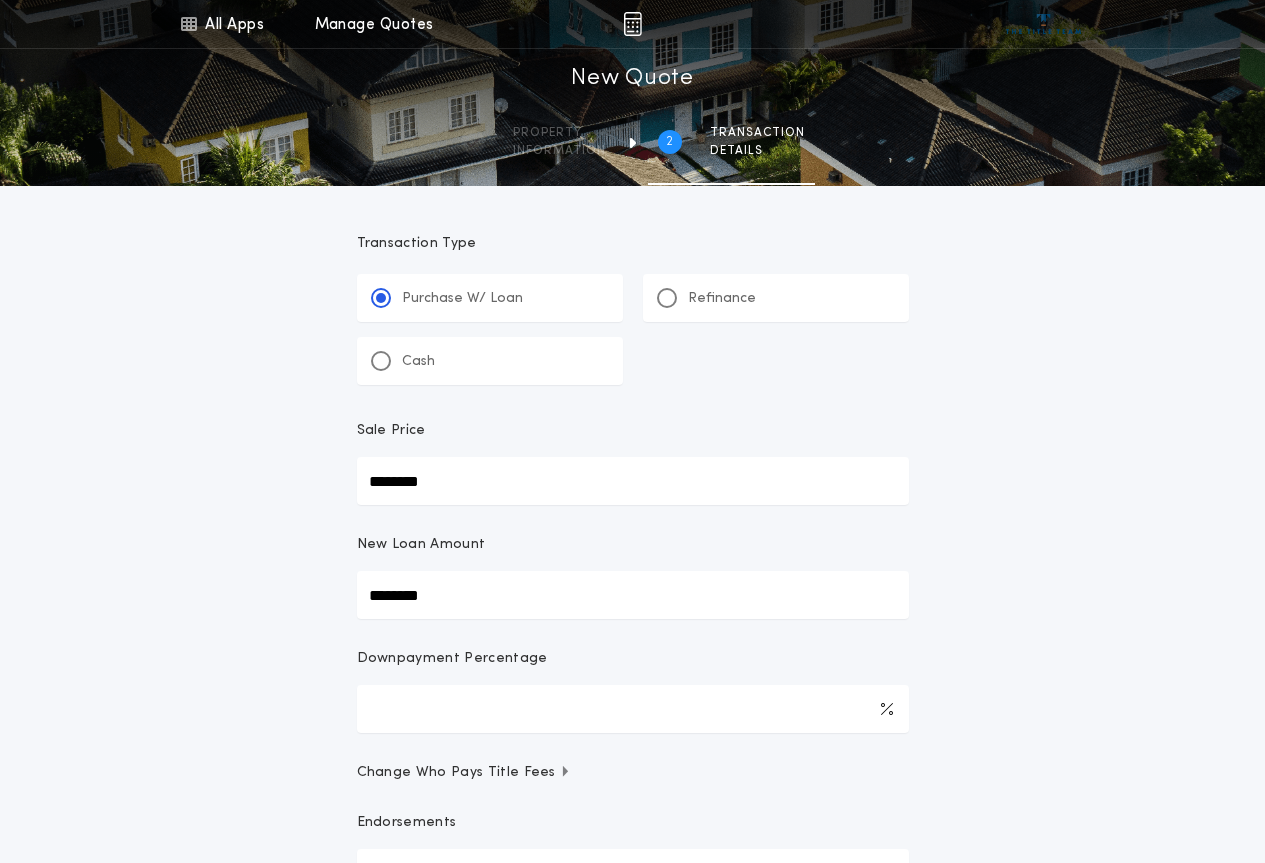 type on "********" 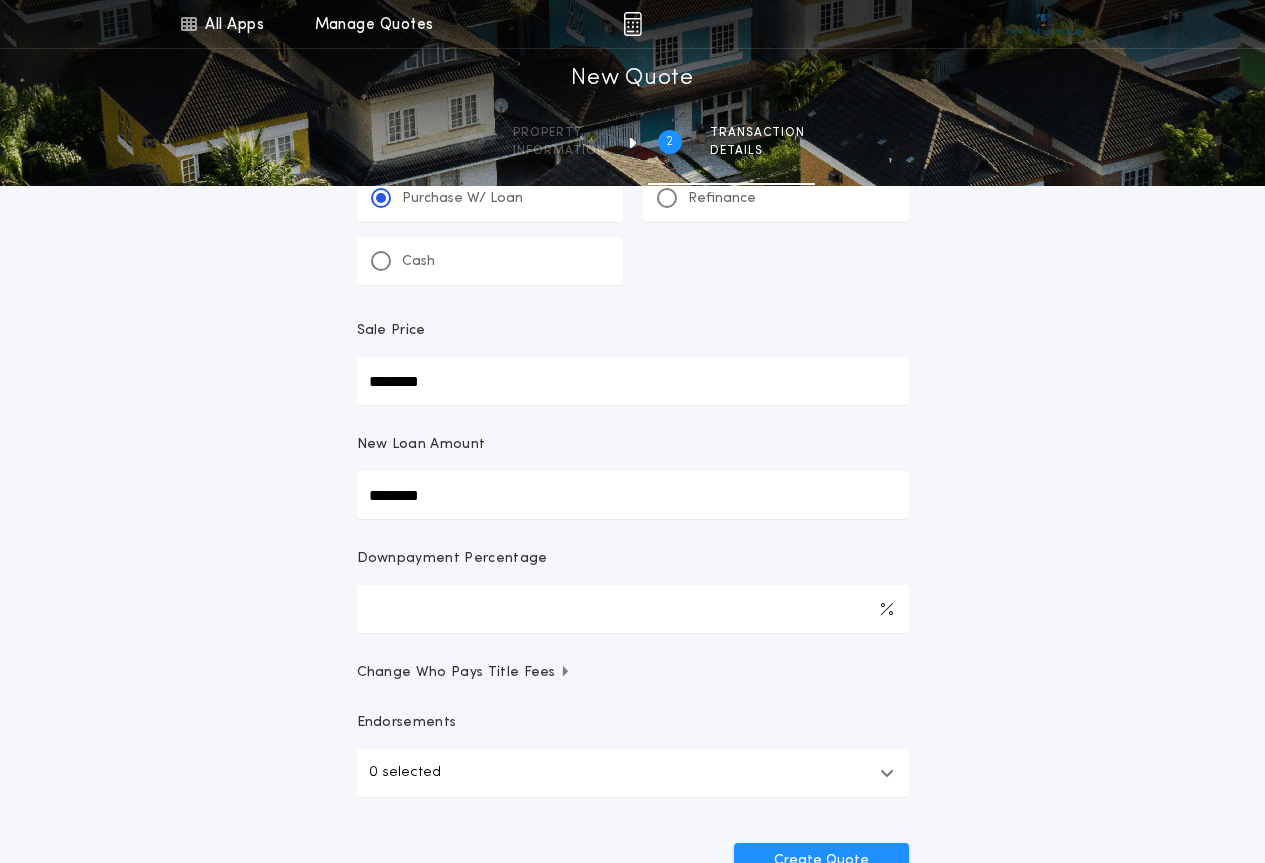 scroll, scrollTop: 200, scrollLeft: 0, axis: vertical 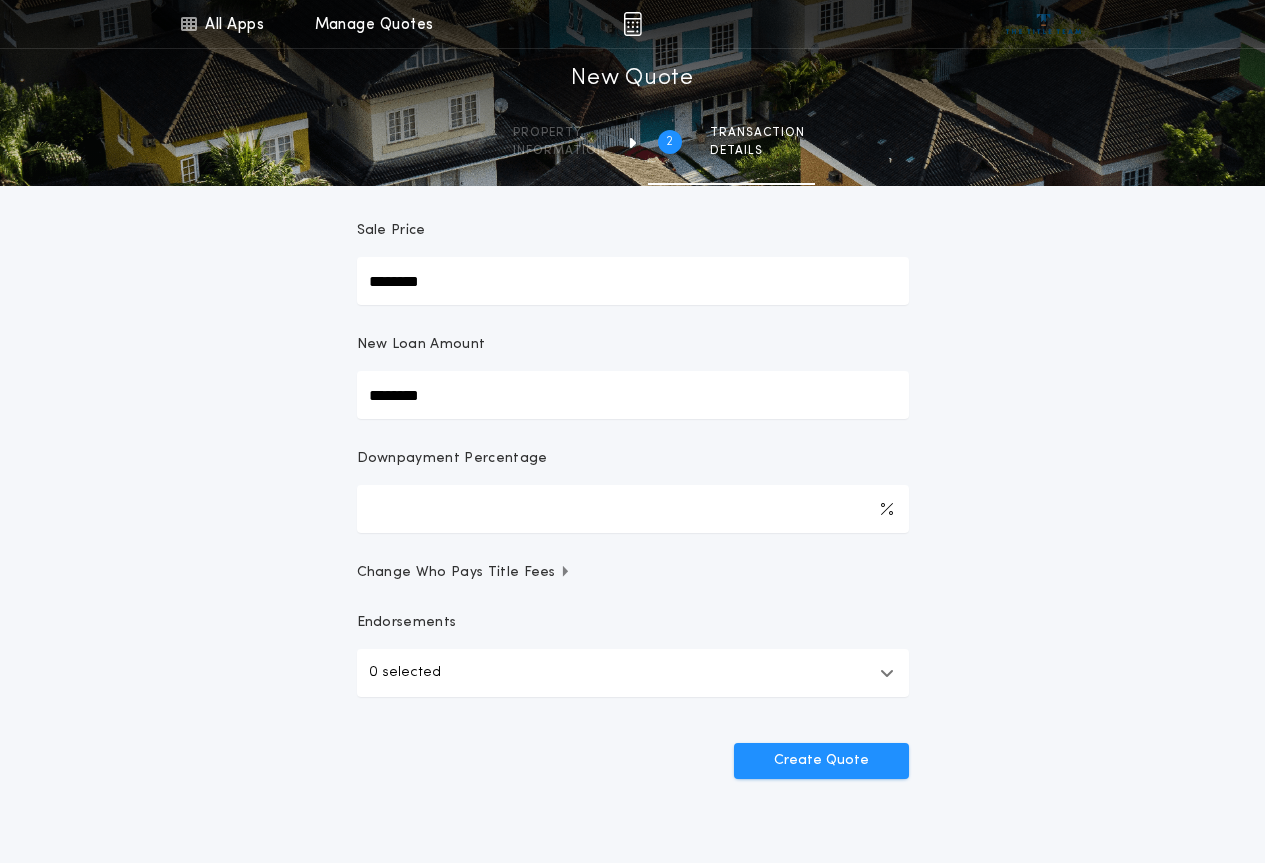 click on "0 selected" at bounding box center [633, 673] 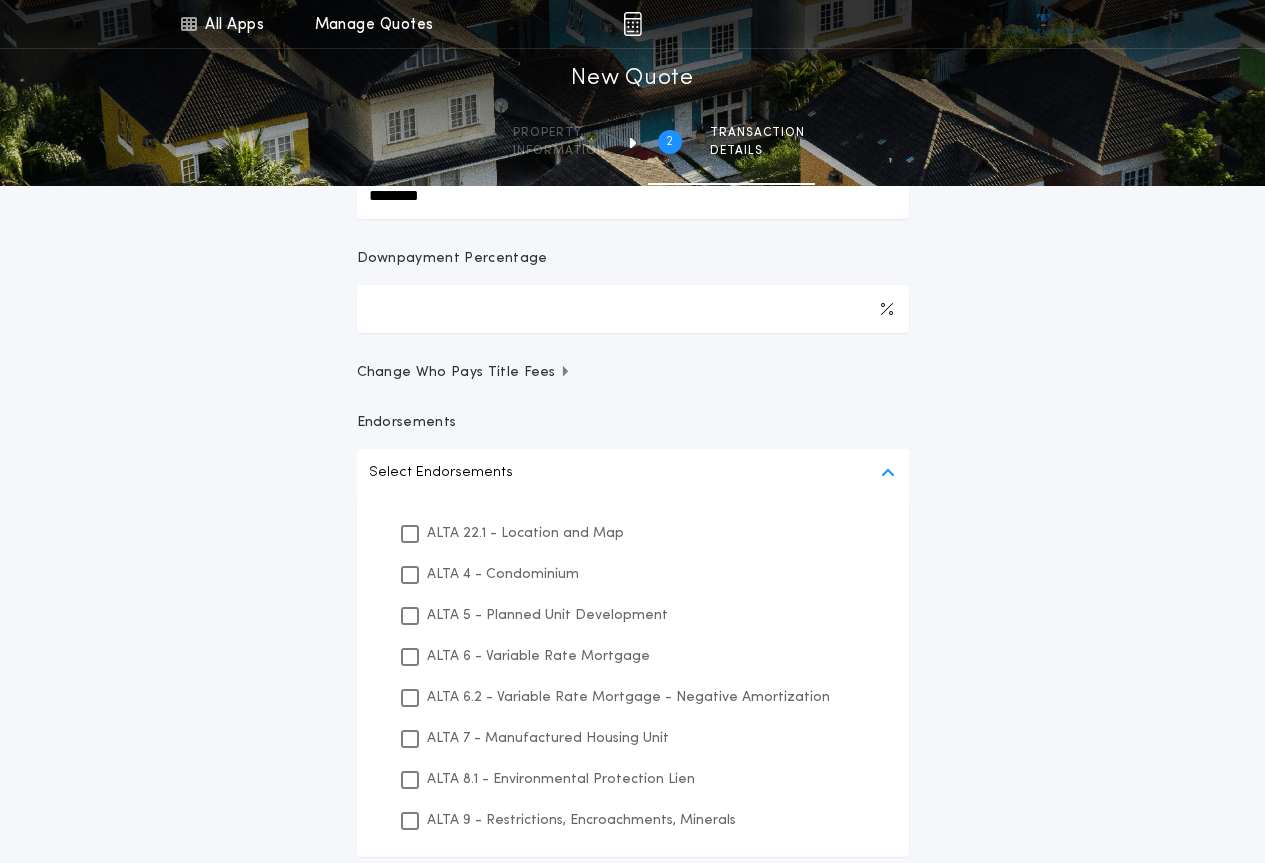 scroll, scrollTop: 500, scrollLeft: 0, axis: vertical 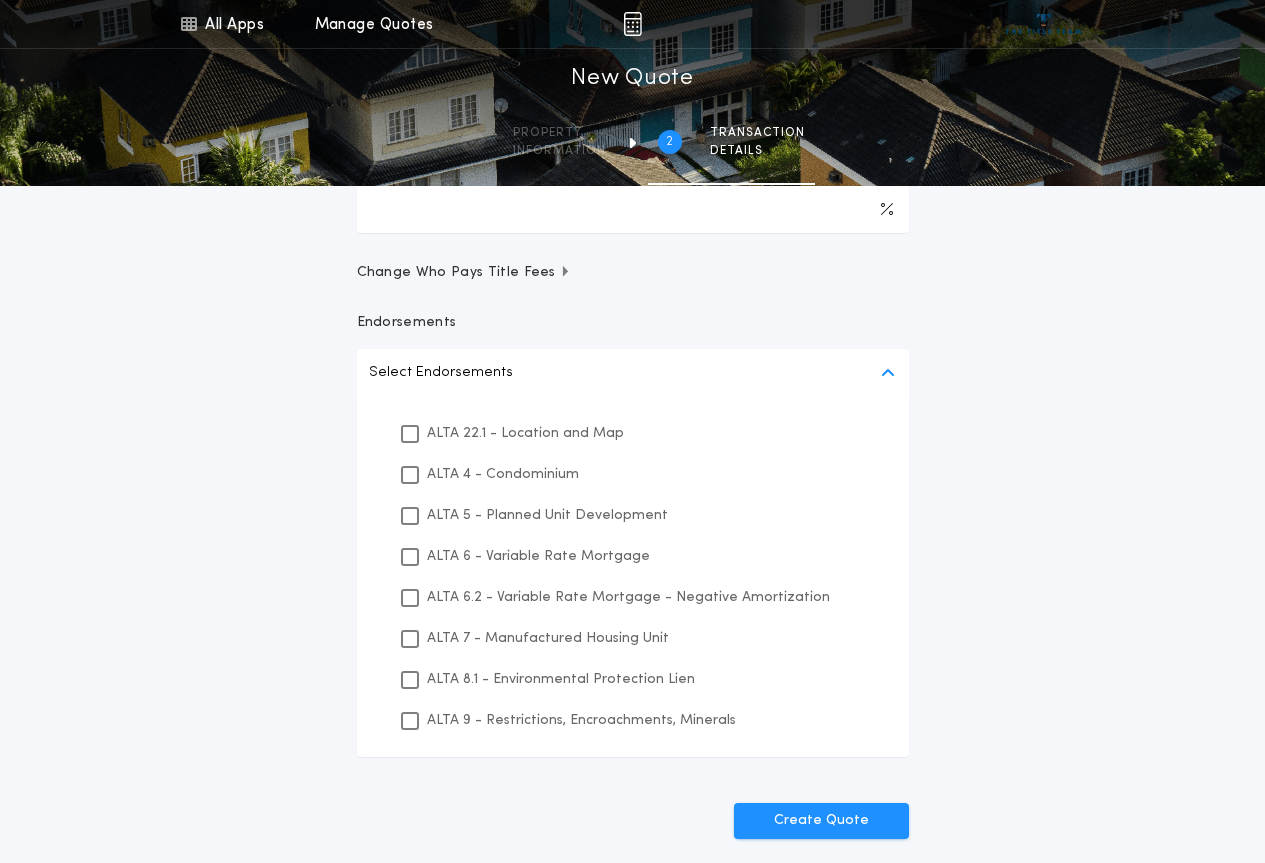 click on "ALTA 7 - Manufactured Housing Unit" at bounding box center (548, 638) 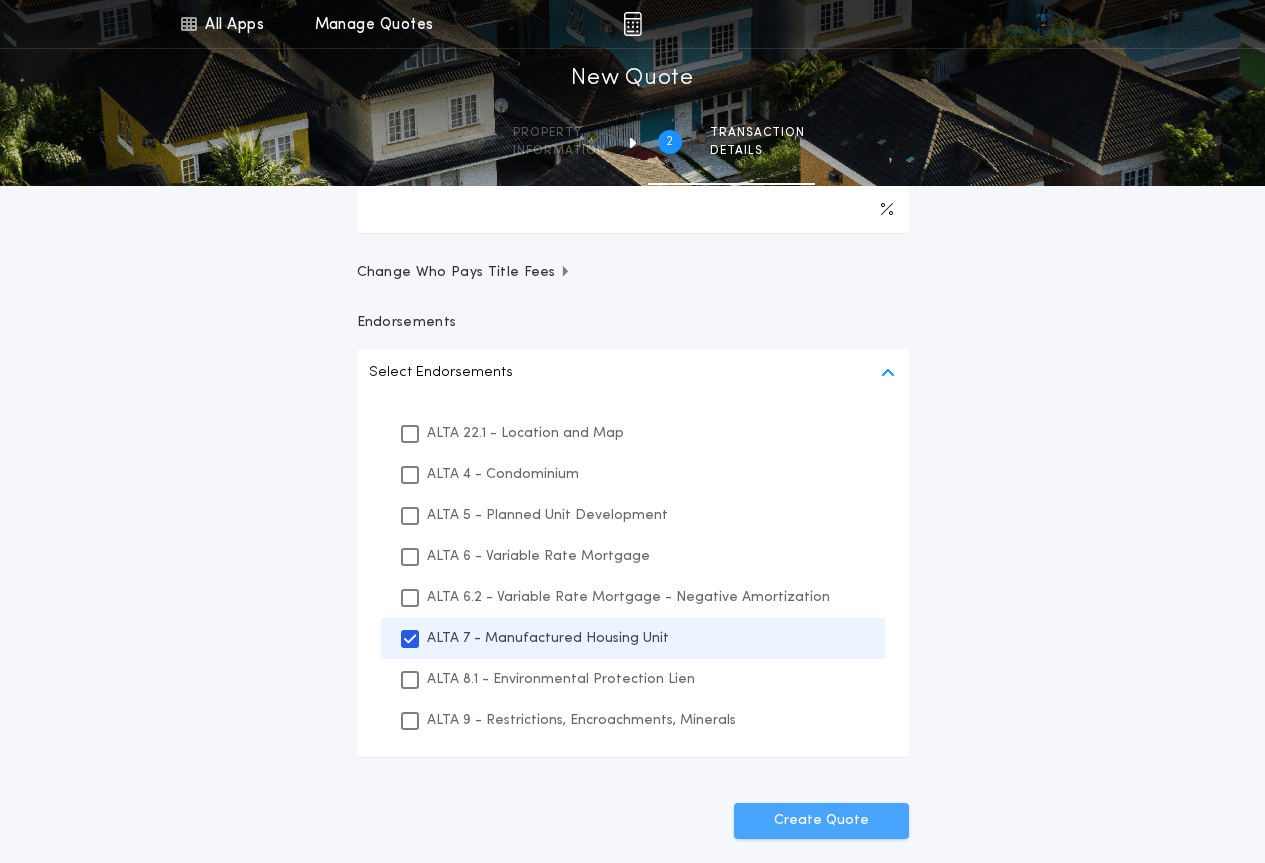 click on "Create Quote" at bounding box center (821, 821) 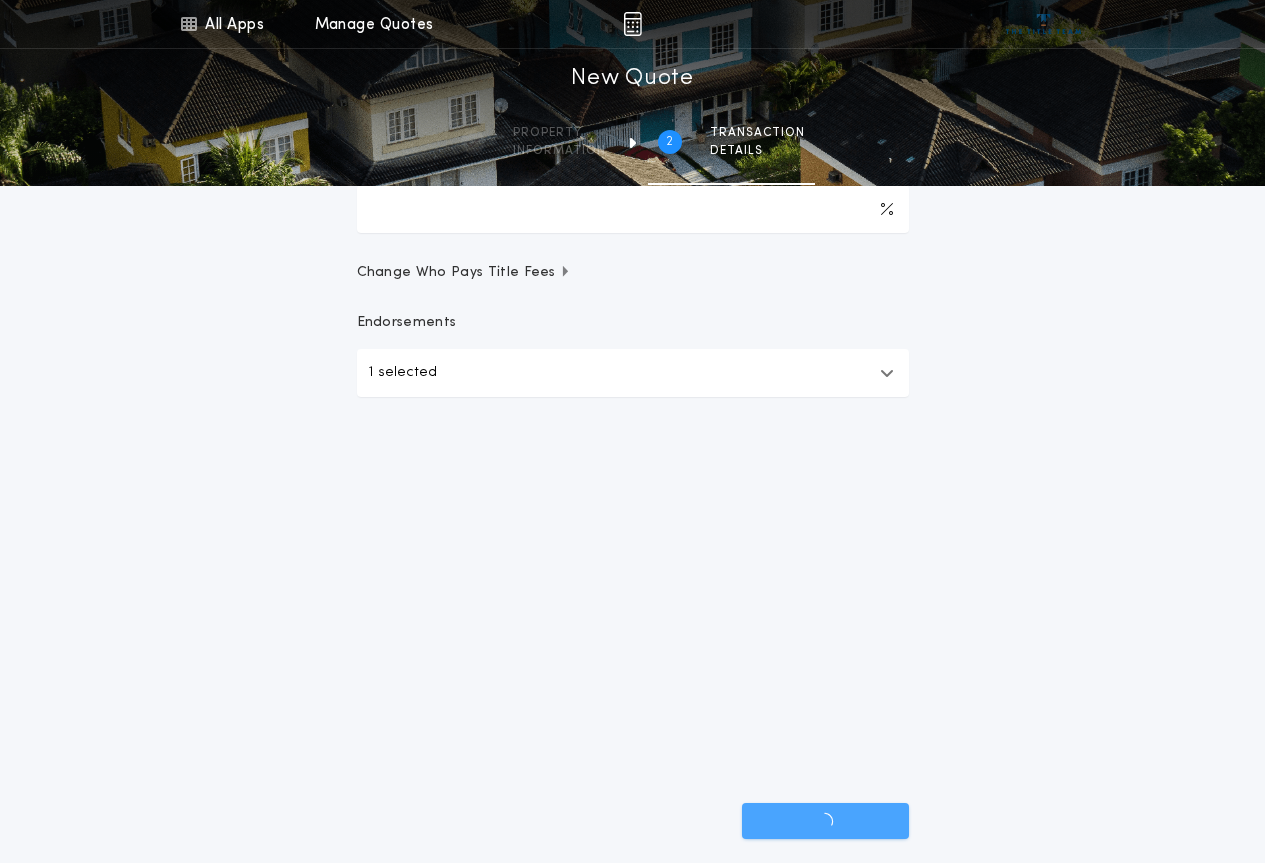 scroll, scrollTop: 353, scrollLeft: 0, axis: vertical 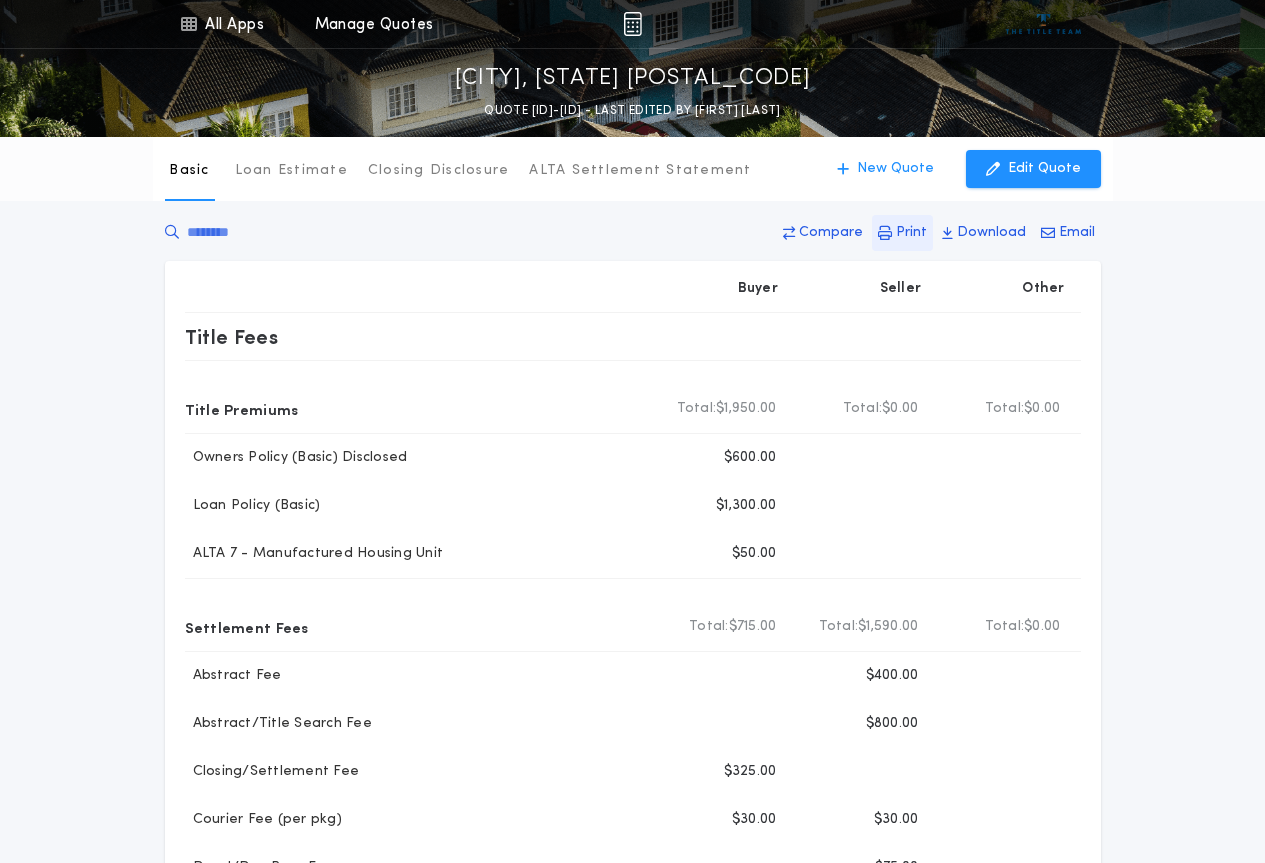 click on "Print" at bounding box center [831, 233] 